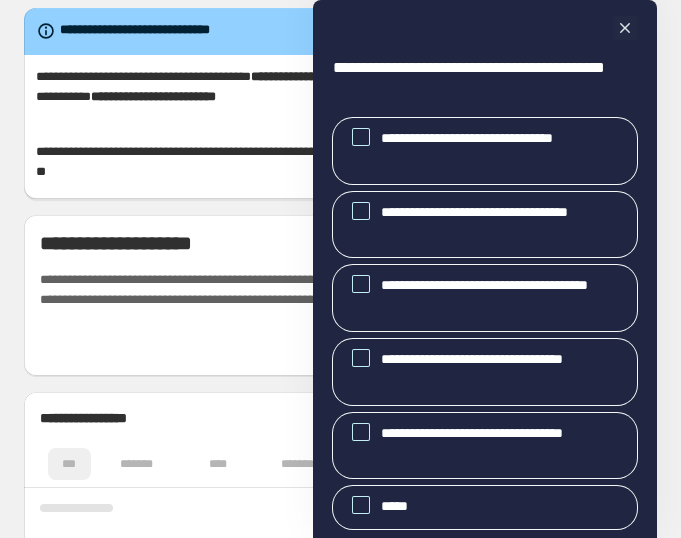 scroll, scrollTop: 0, scrollLeft: 0, axis: both 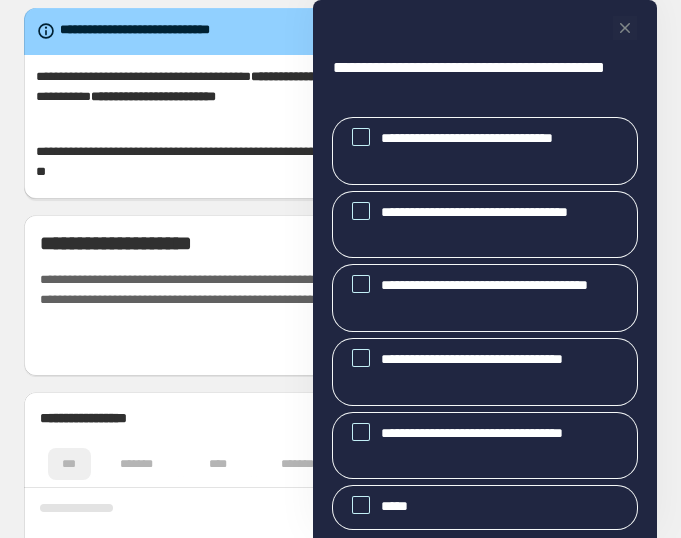 click 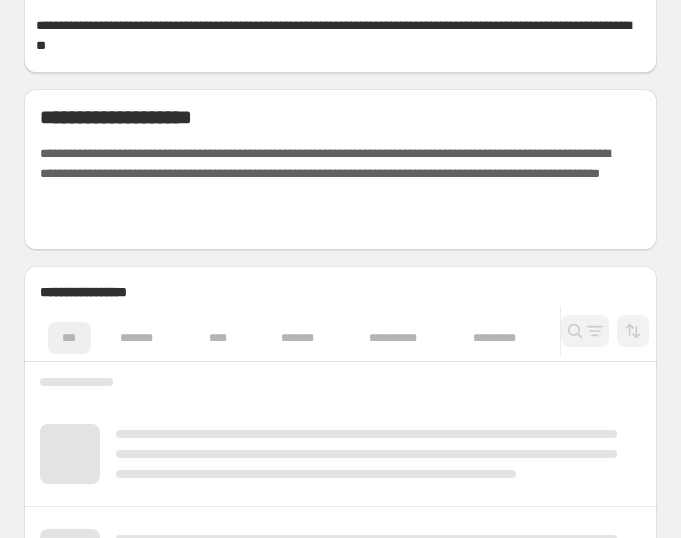 scroll, scrollTop: 363, scrollLeft: 0, axis: vertical 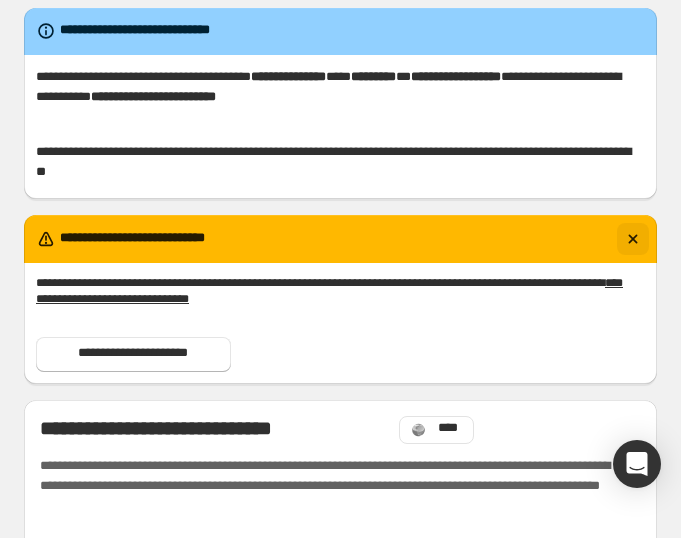 click 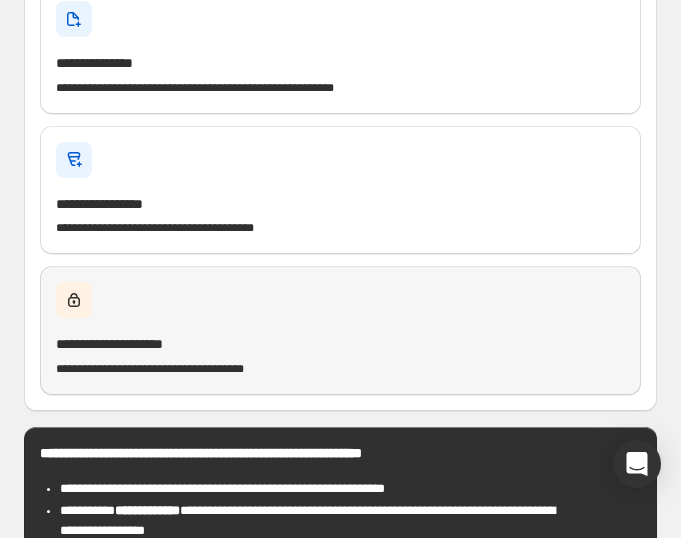 scroll, scrollTop: 181, scrollLeft: 0, axis: vertical 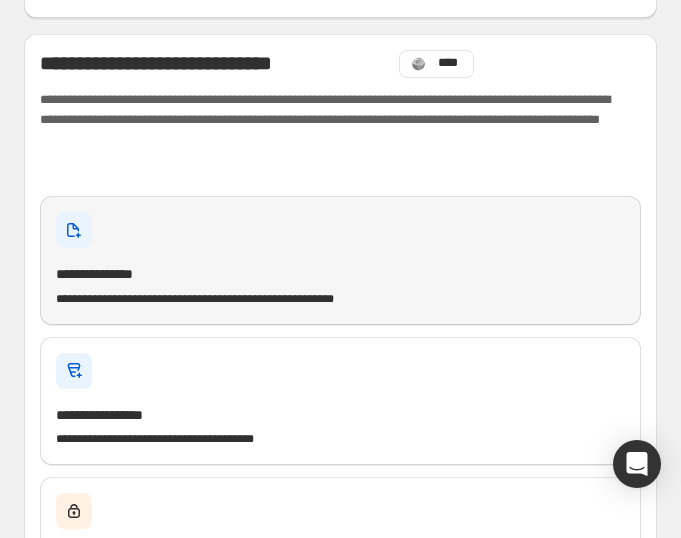 click at bounding box center (74, 230) 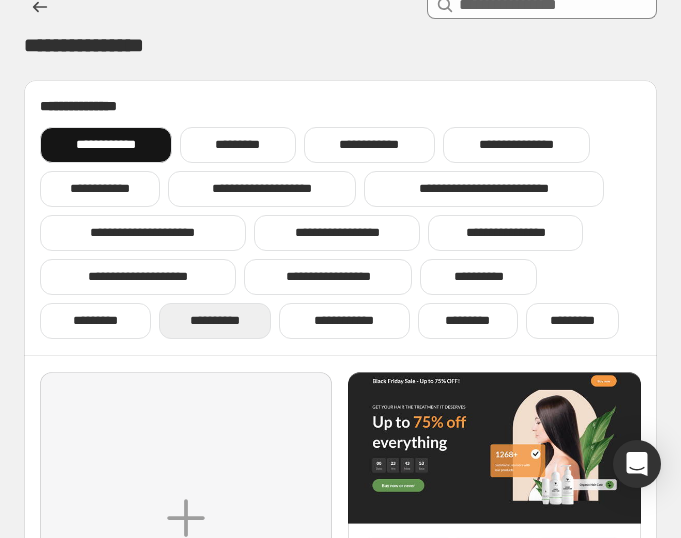 scroll, scrollTop: 0, scrollLeft: 0, axis: both 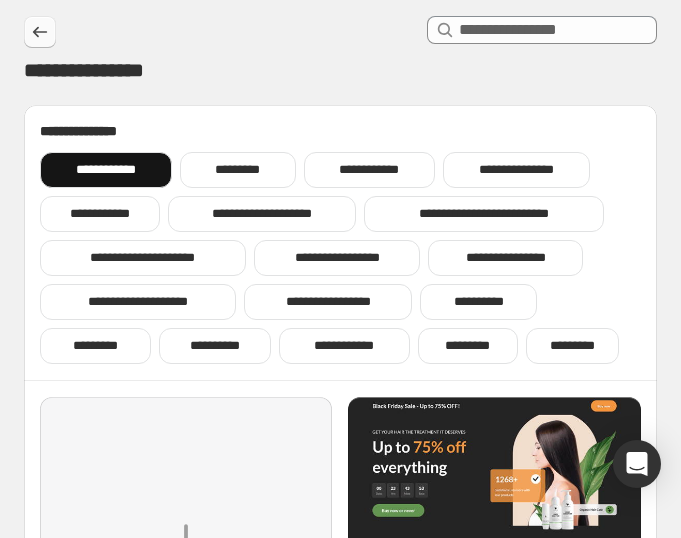 click 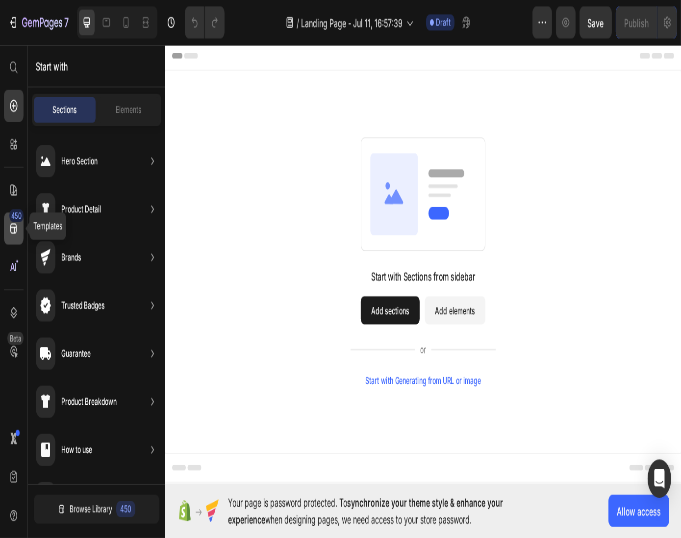 click on "**********" at bounding box center (336, 164) 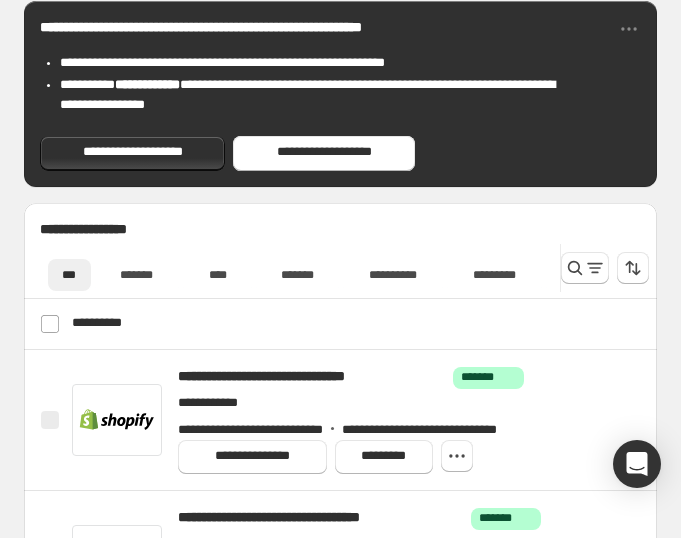 scroll, scrollTop: 818, scrollLeft: 0, axis: vertical 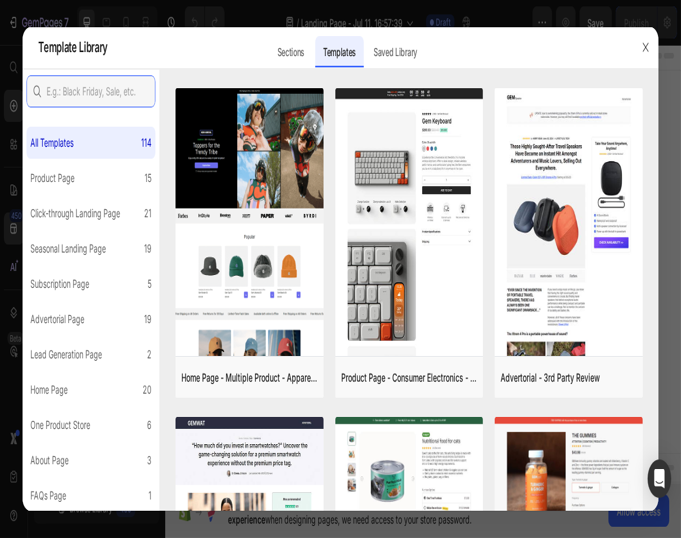 click on "**********" at bounding box center [324, 153] 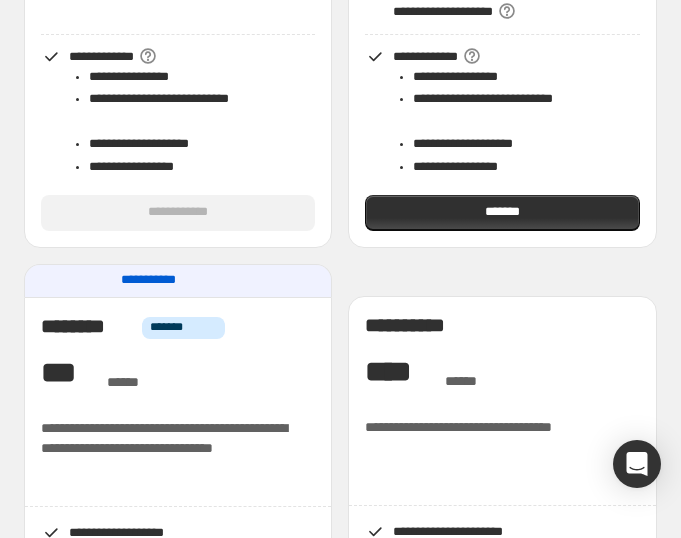 scroll, scrollTop: 727, scrollLeft: 0, axis: vertical 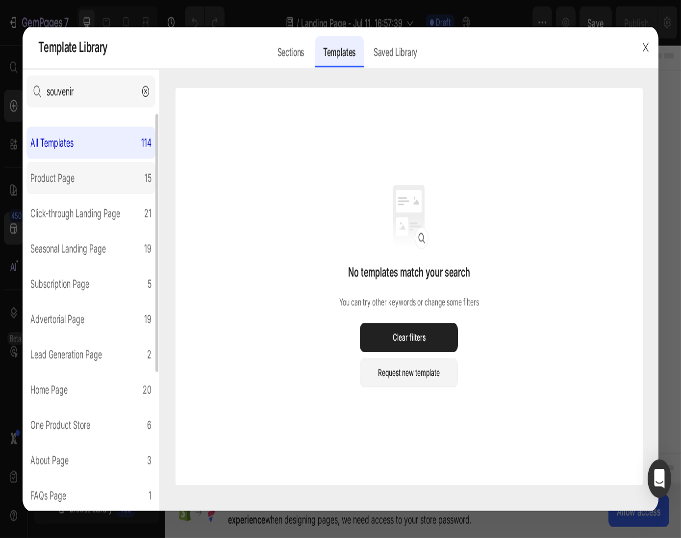 click on "**********" at bounding box center [178, 180] 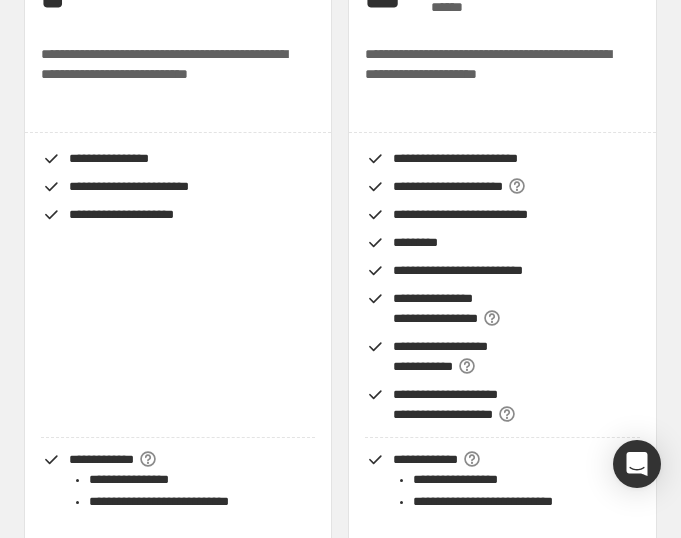 scroll, scrollTop: 636, scrollLeft: 0, axis: vertical 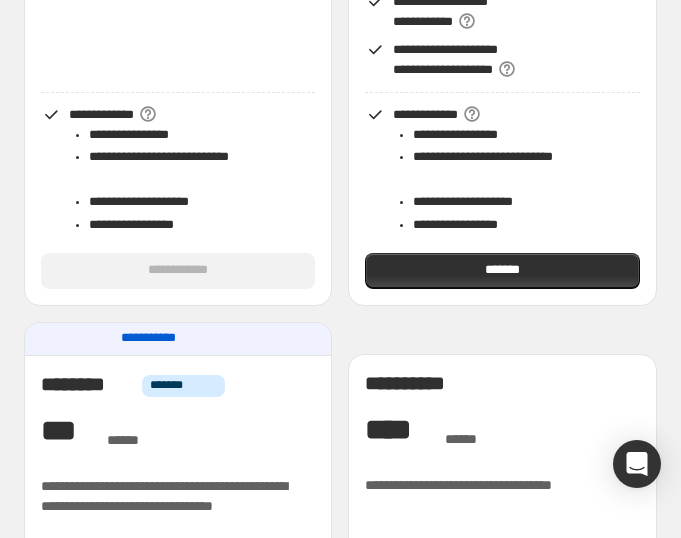 click on "**********" at bounding box center [178, -58] 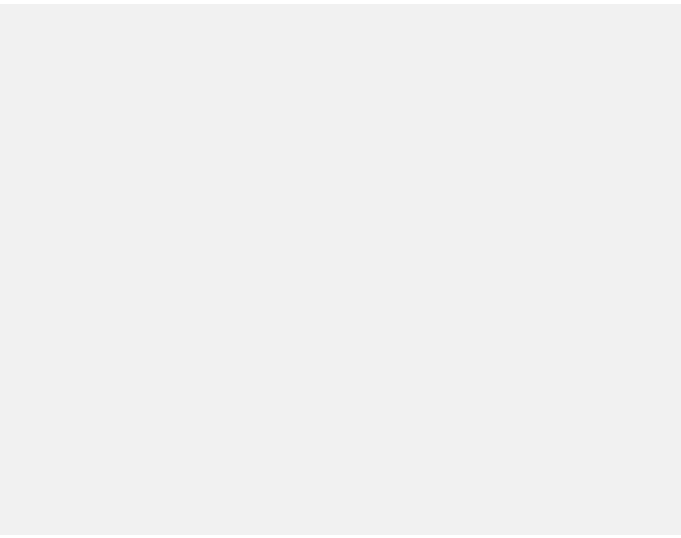 scroll, scrollTop: 0, scrollLeft: 0, axis: both 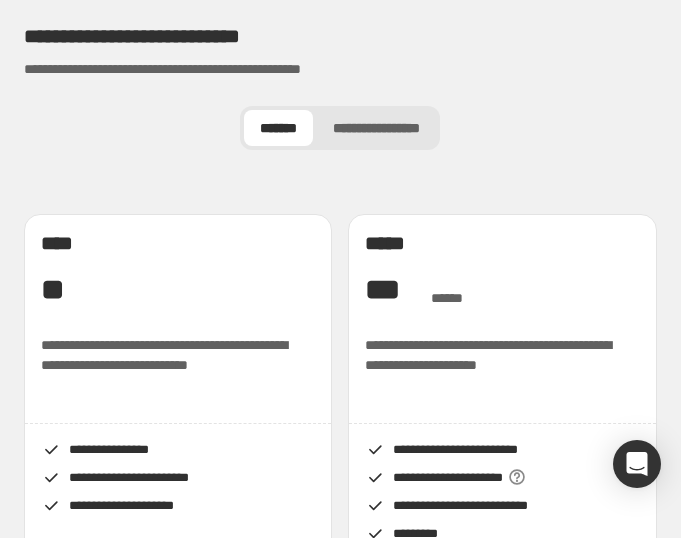 click on "**********" at bounding box center [240, 37] 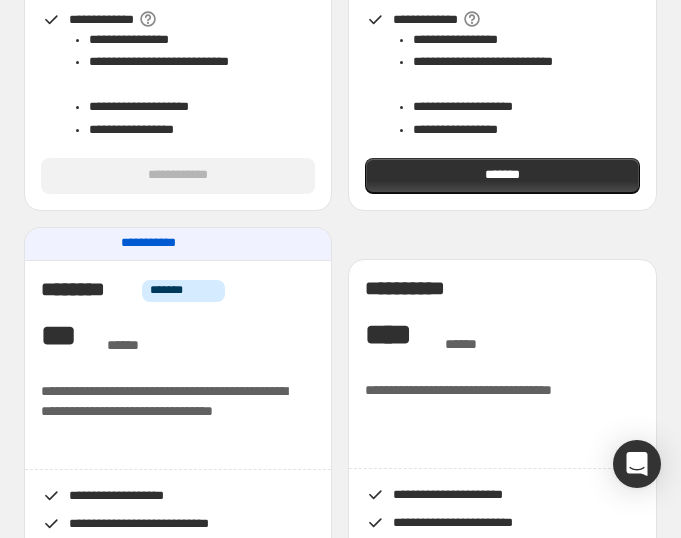 scroll, scrollTop: 818, scrollLeft: 0, axis: vertical 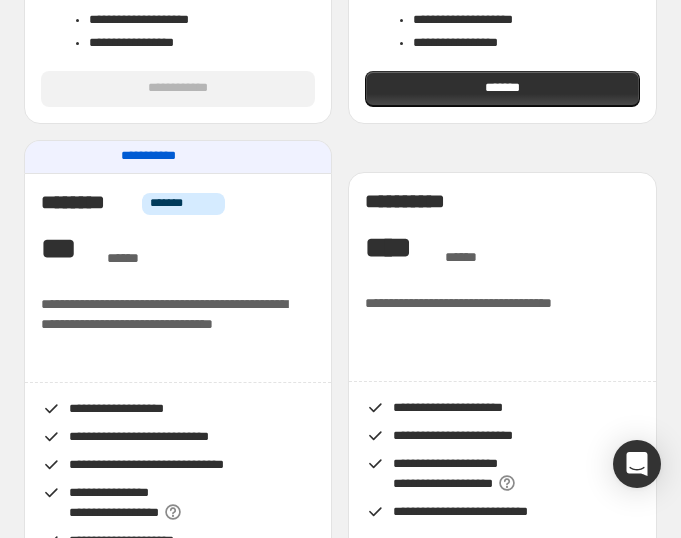 click on "**********" at bounding box center (178, 89) 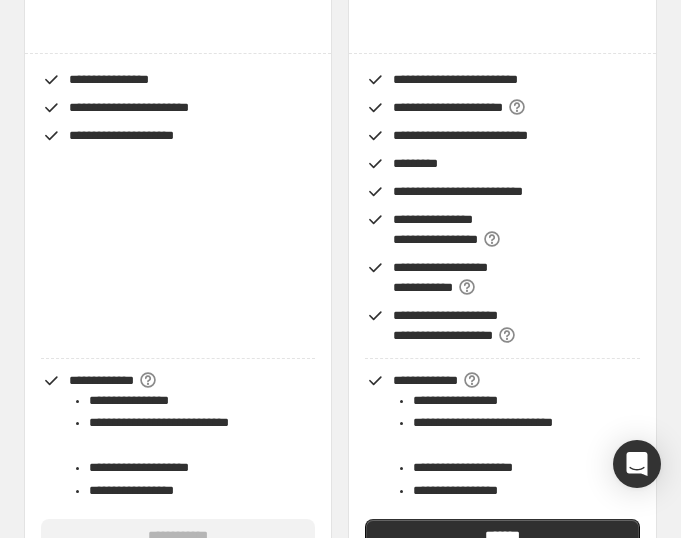 scroll, scrollTop: 363, scrollLeft: 0, axis: vertical 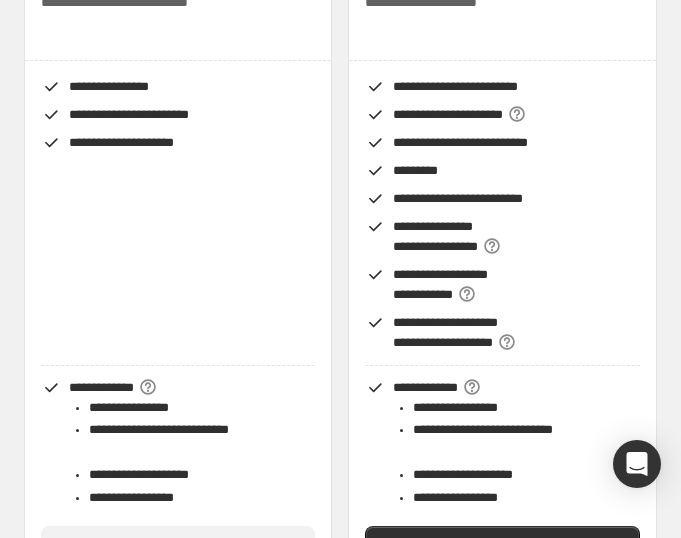 click on "**********" at bounding box center [109, 86] 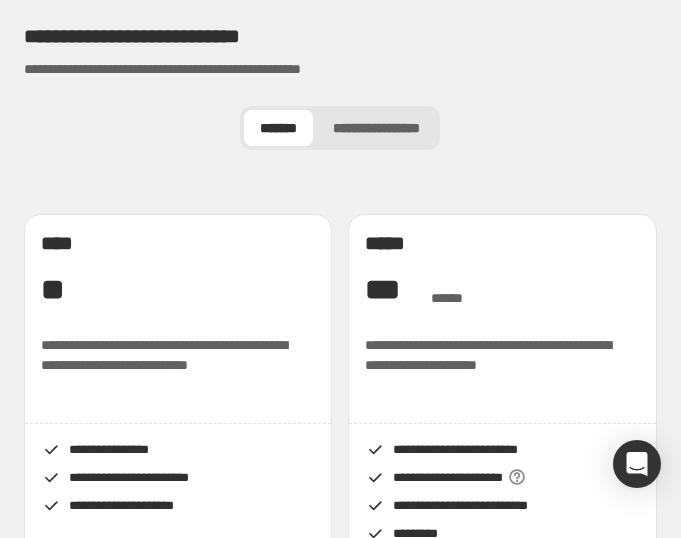 click on "**********" at bounding box center (178, 311) 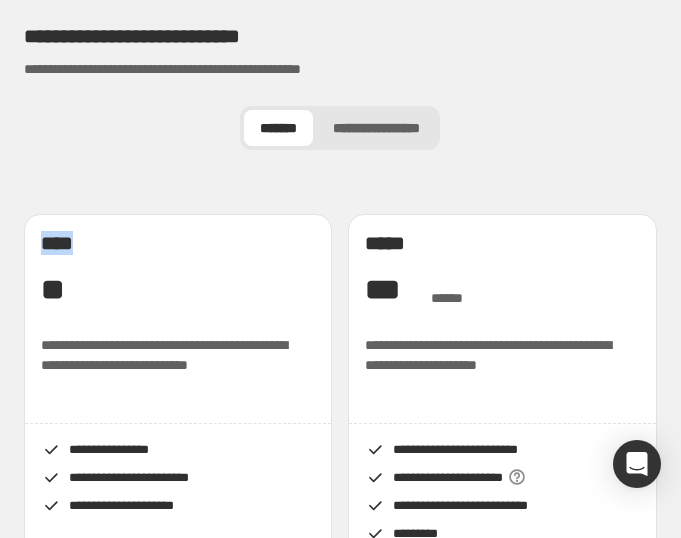 drag, startPoint x: 42, startPoint y: 268, endPoint x: 53, endPoint y: 254, distance: 17.804493 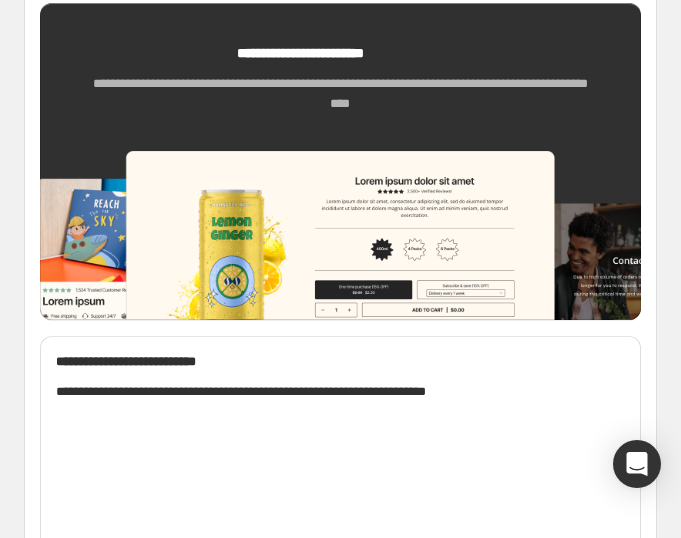 scroll, scrollTop: 2000, scrollLeft: 0, axis: vertical 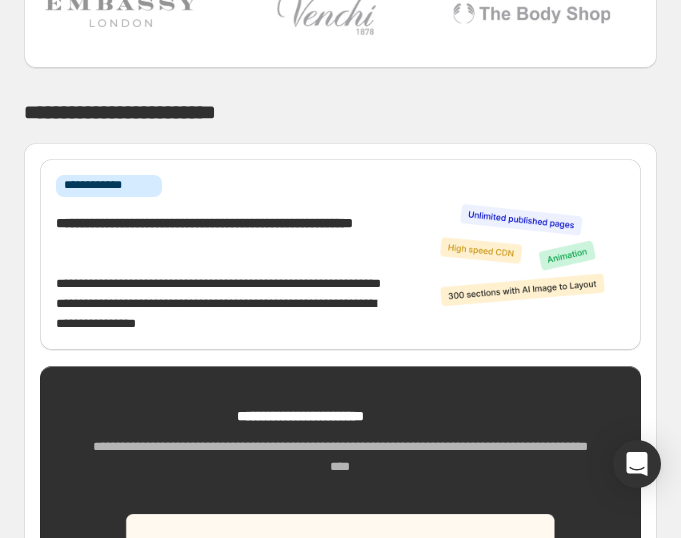 click at bounding box center [120, -84] 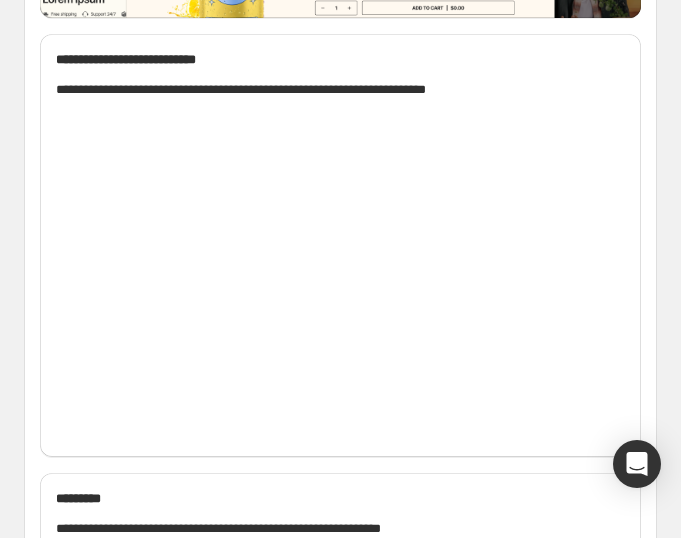 scroll, scrollTop: 2636, scrollLeft: 0, axis: vertical 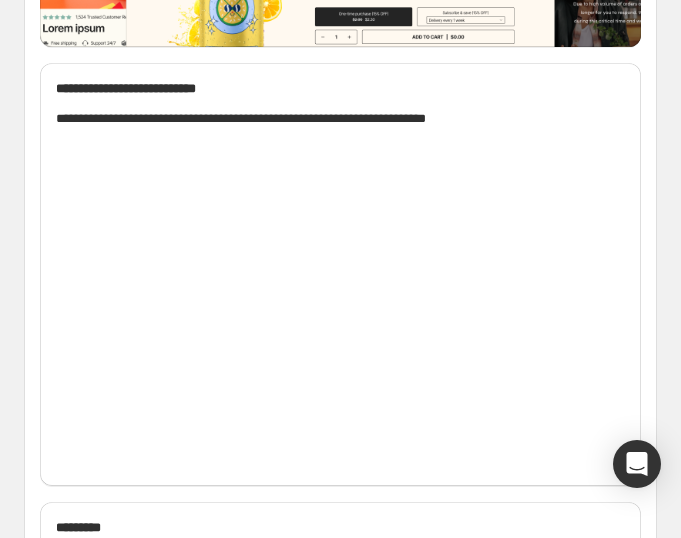 click at bounding box center (340, -38) 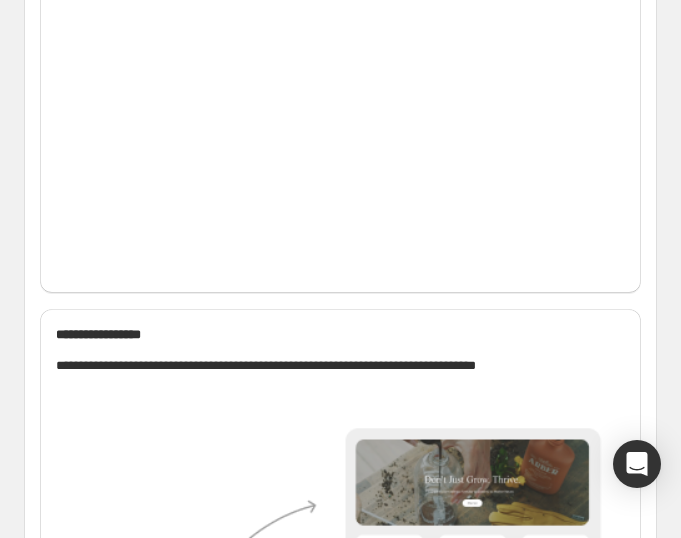scroll, scrollTop: 3272, scrollLeft: 0, axis: vertical 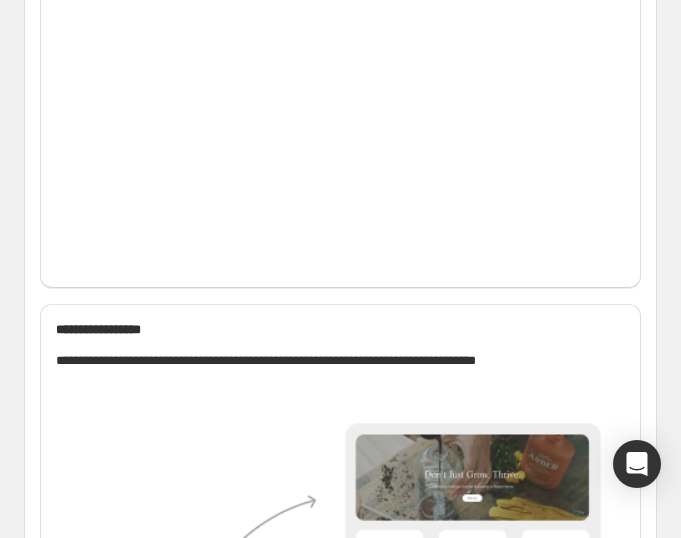 click at bounding box center (340, 112) 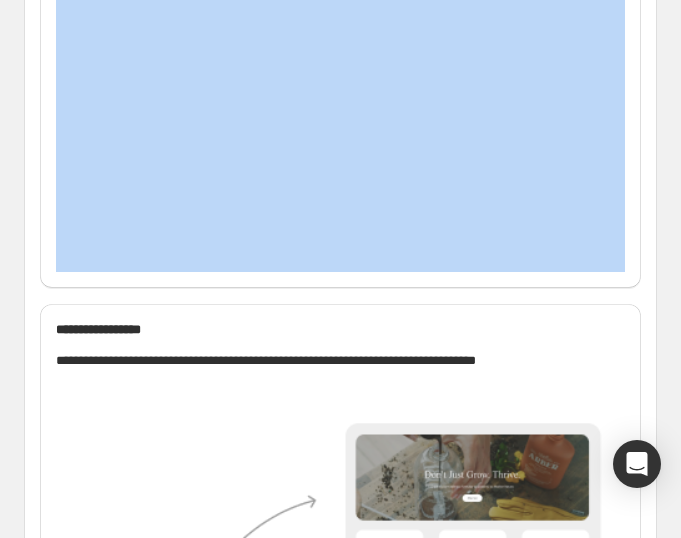 drag, startPoint x: 248, startPoint y: 178, endPoint x: 255, endPoint y: 164, distance: 15.652476 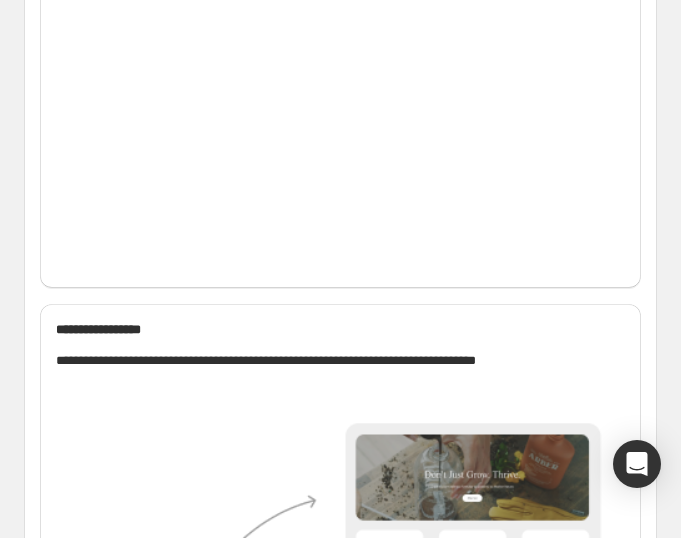click on "*********" at bounding box center [333, -107] 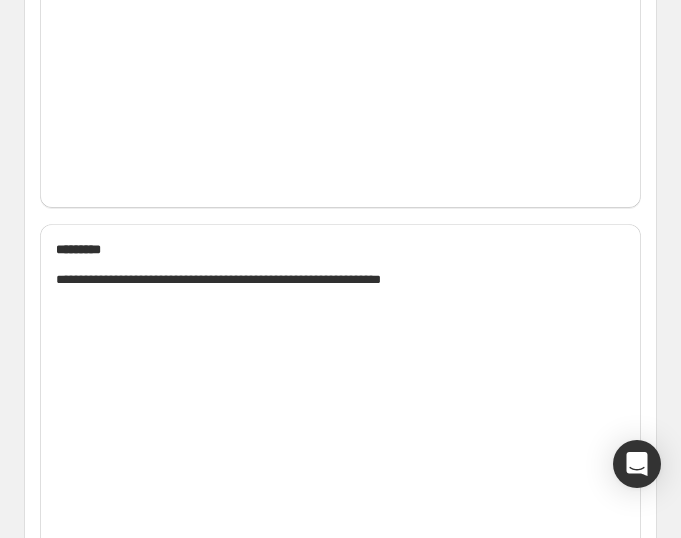 scroll, scrollTop: 2909, scrollLeft: 0, axis: vertical 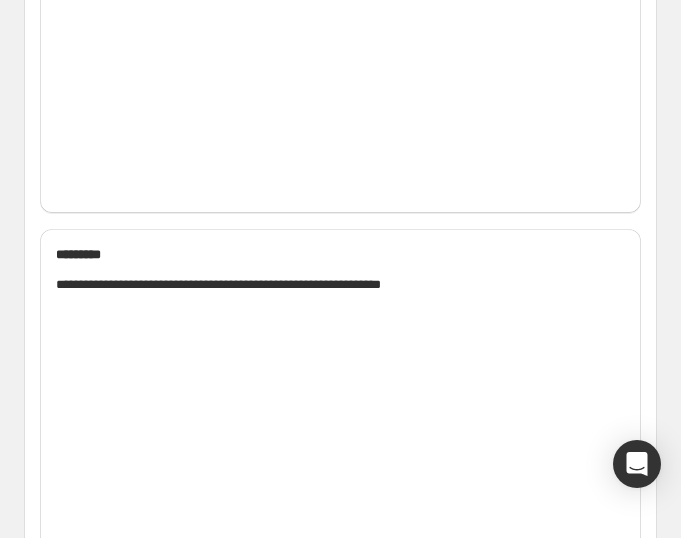 click at bounding box center [340, 36] 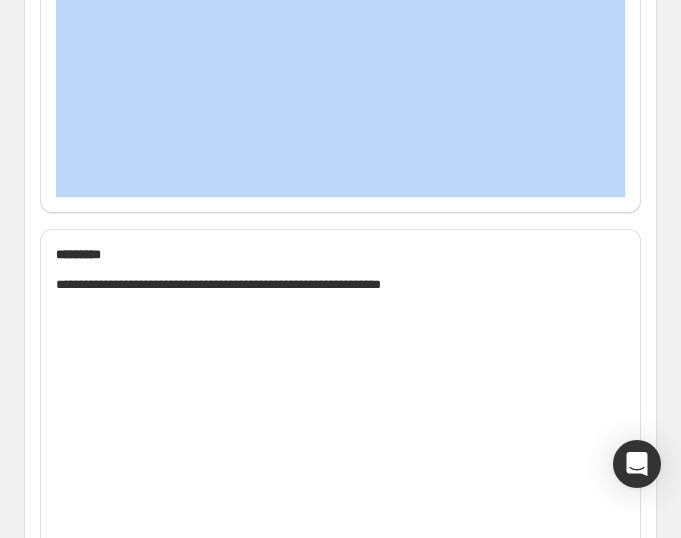 drag, startPoint x: 357, startPoint y: 379, endPoint x: 484, endPoint y: 254, distance: 178.19652 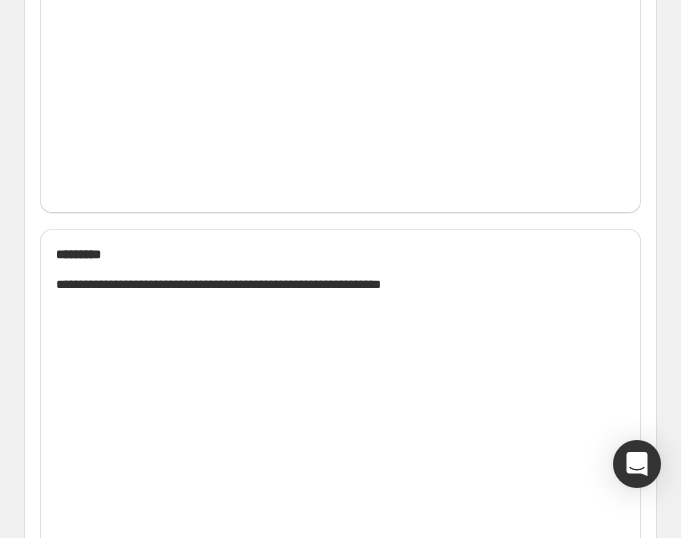 click on "**********" at bounding box center (333, -153) 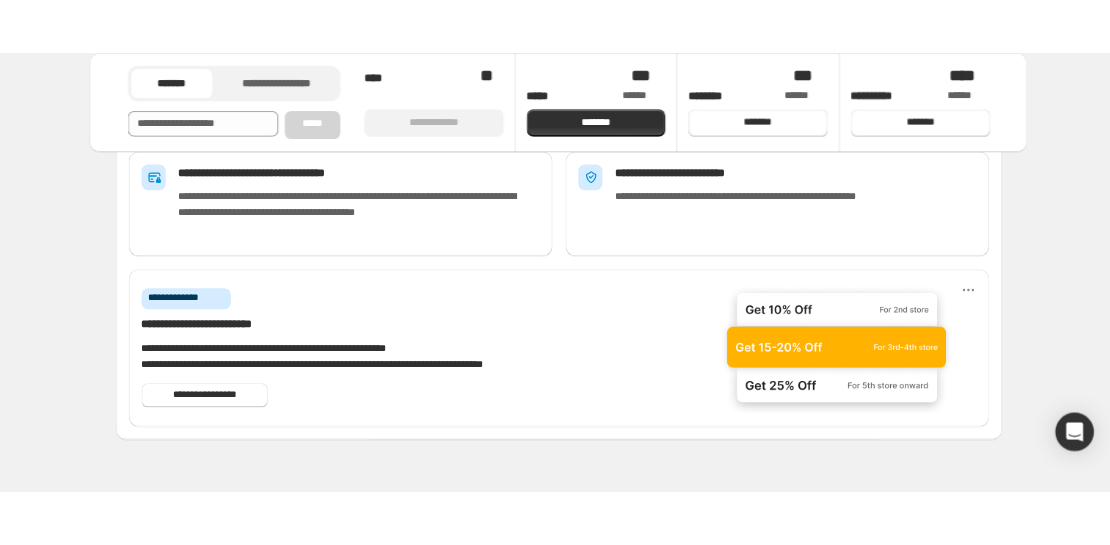 scroll, scrollTop: 4264, scrollLeft: 0, axis: vertical 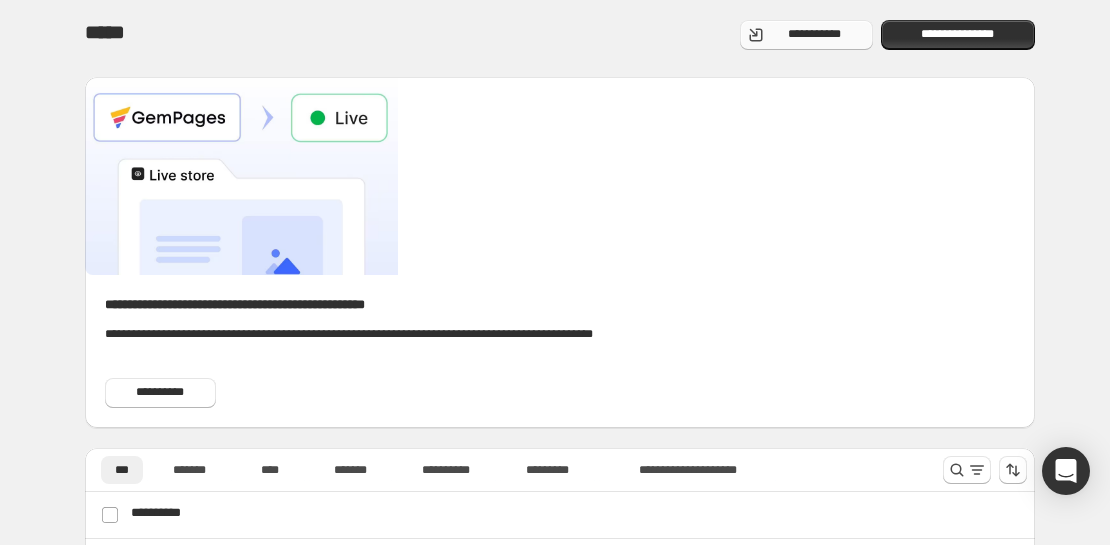 click on "**********" at bounding box center (814, 35) 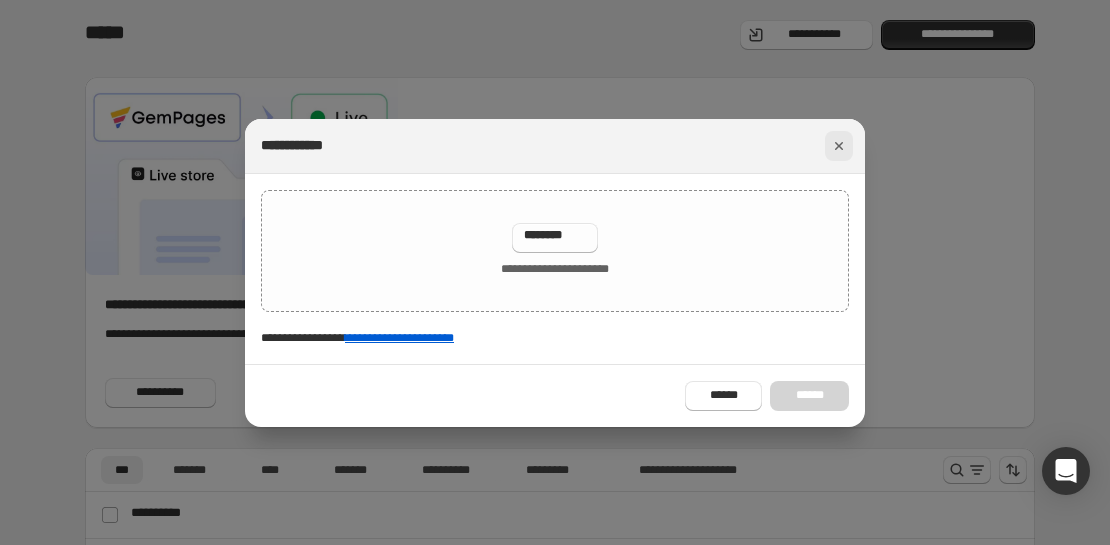 click 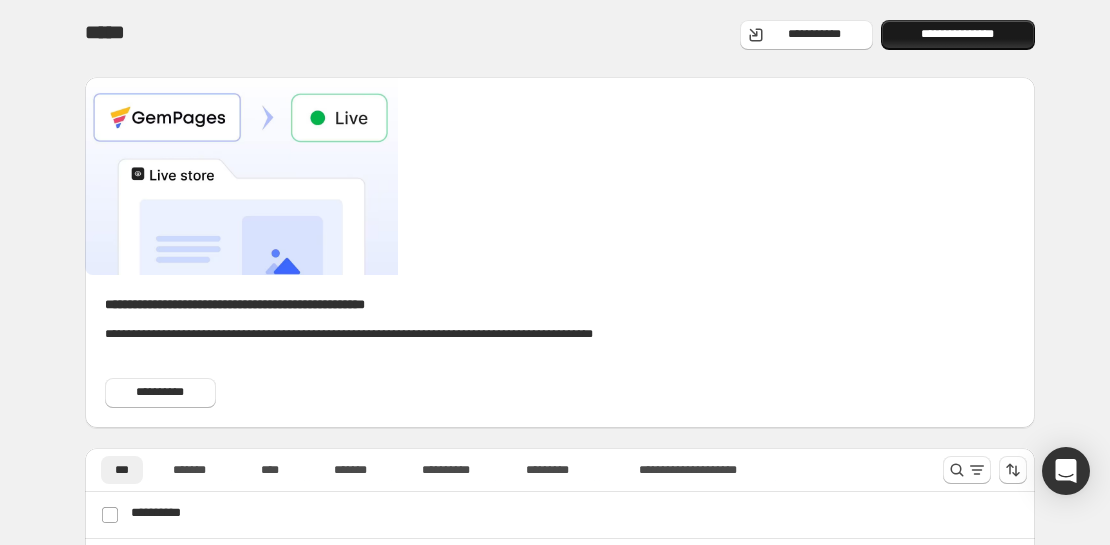 click on "**********" at bounding box center (958, 35) 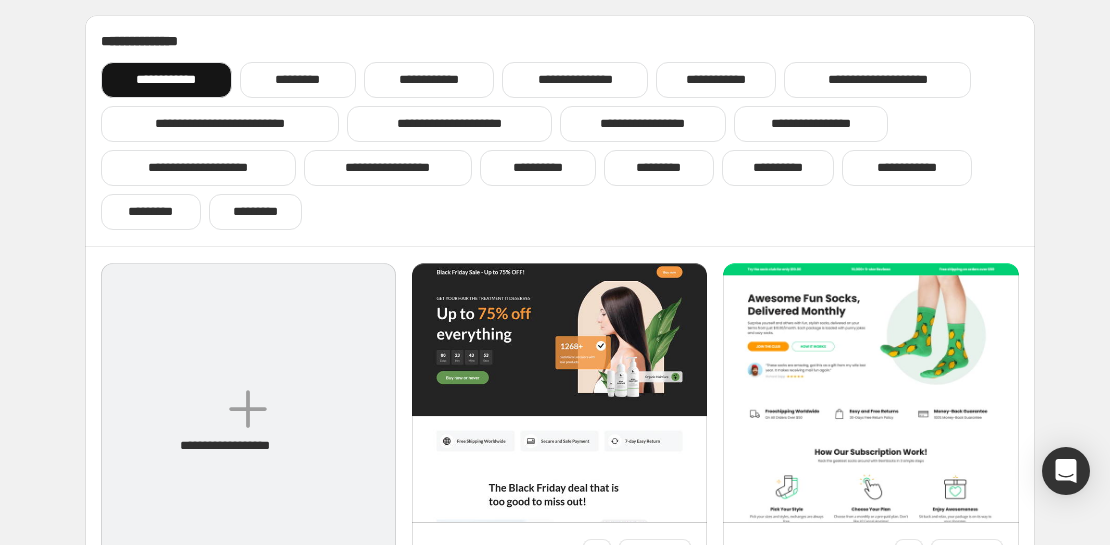 scroll, scrollTop: 272, scrollLeft: 0, axis: vertical 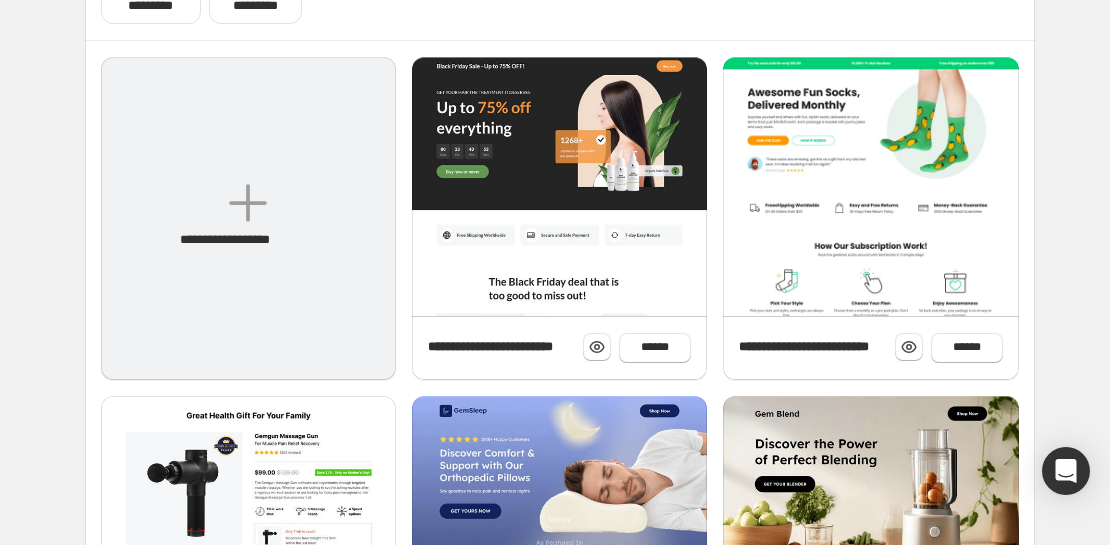 click on "**********" at bounding box center [248, 218] 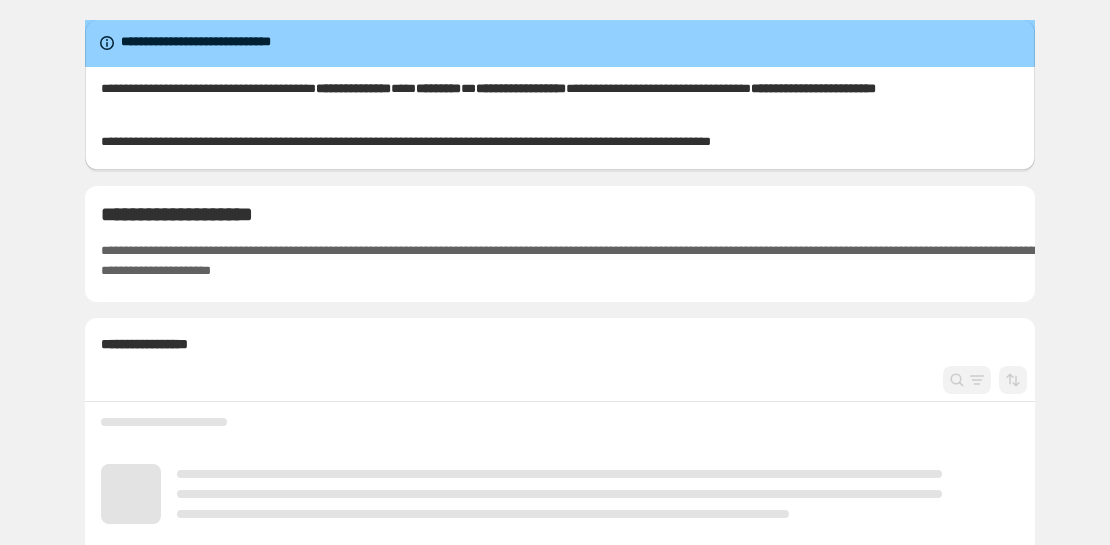 scroll, scrollTop: 0, scrollLeft: 0, axis: both 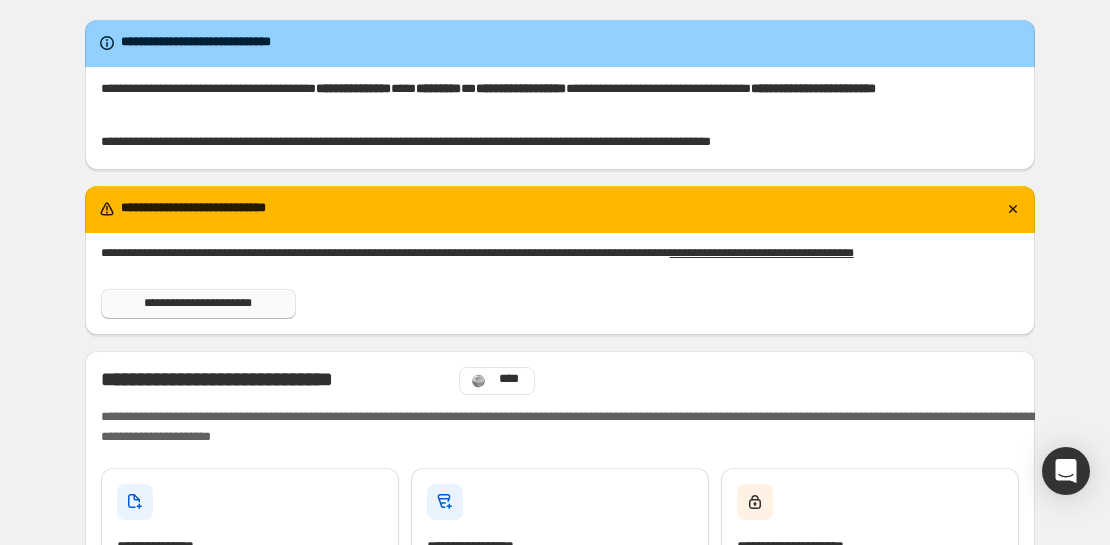click on "**********" at bounding box center (198, 304) 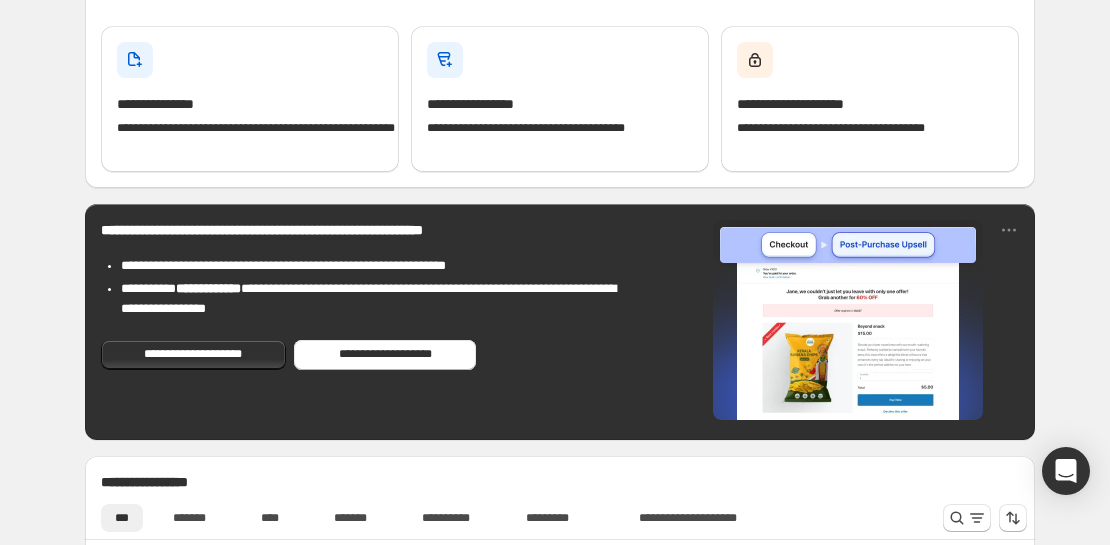 scroll, scrollTop: 727, scrollLeft: 0, axis: vertical 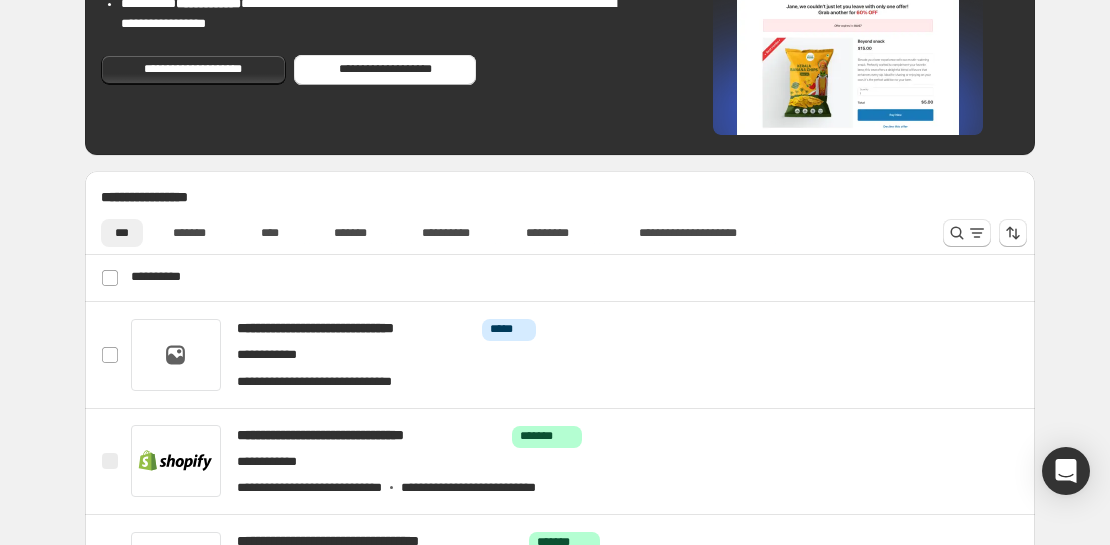drag, startPoint x: 341, startPoint y: 118, endPoint x: 176, endPoint y: 86, distance: 168.07439 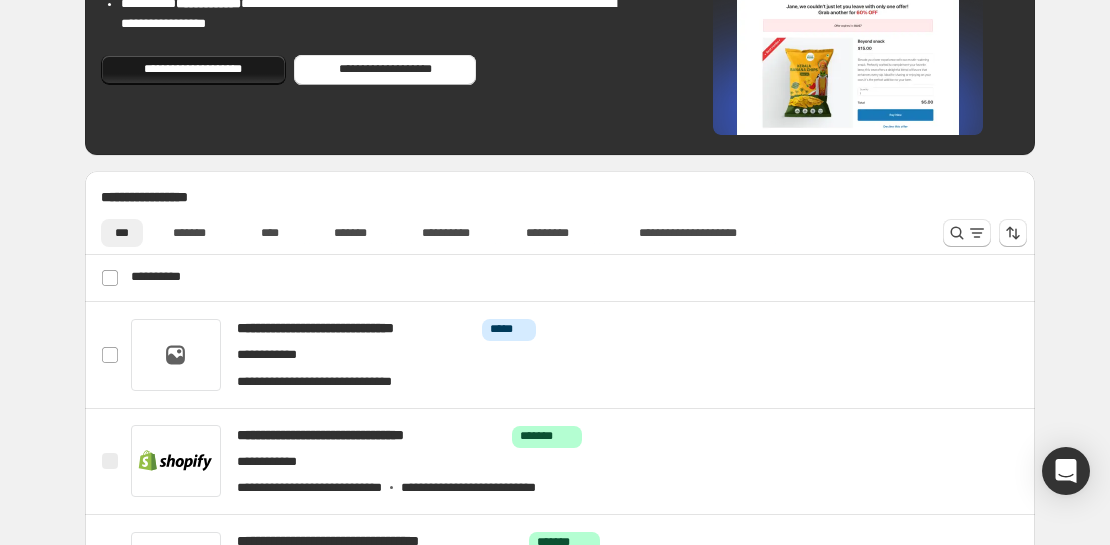 click on "**********" at bounding box center [194, 70] 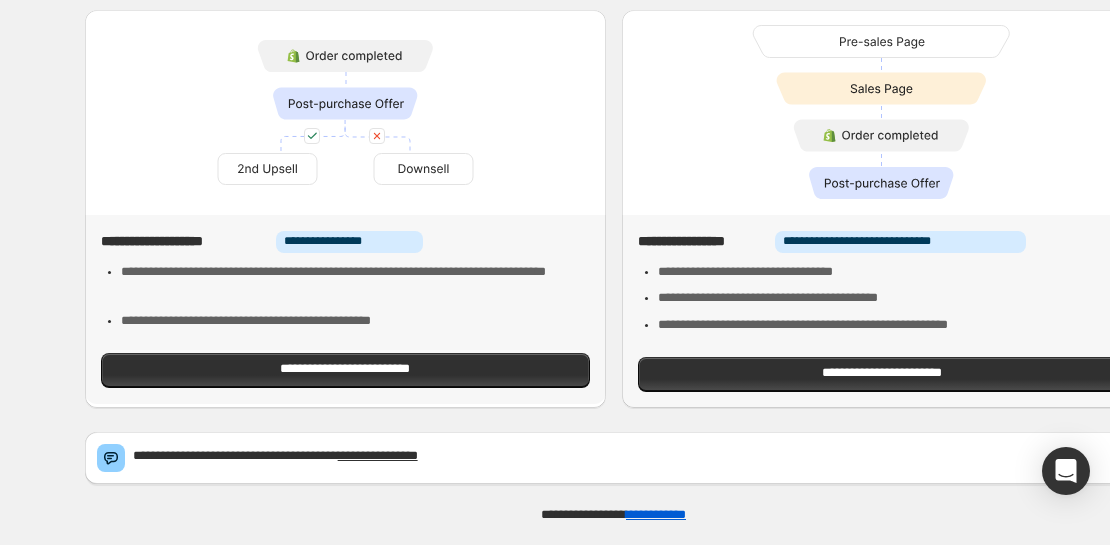 scroll, scrollTop: 0, scrollLeft: 0, axis: both 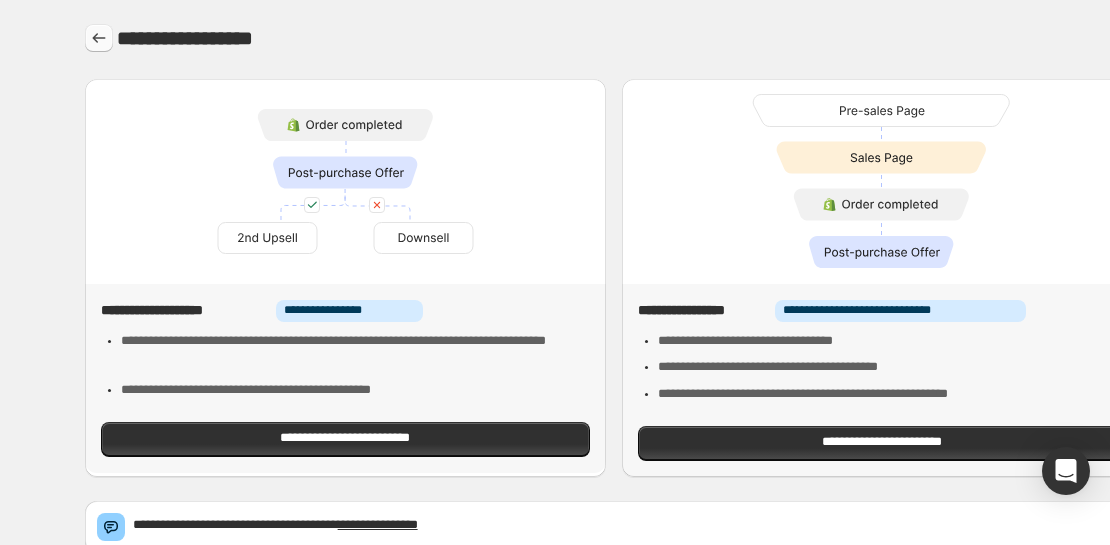 click 